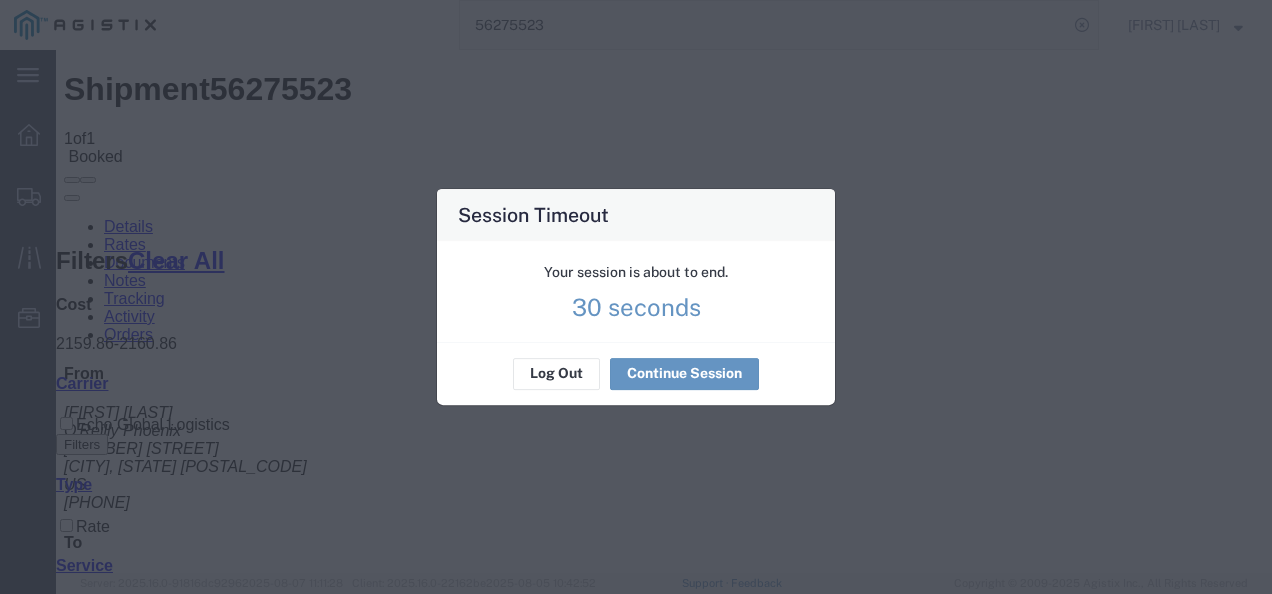 scroll, scrollTop: 0, scrollLeft: 0, axis: both 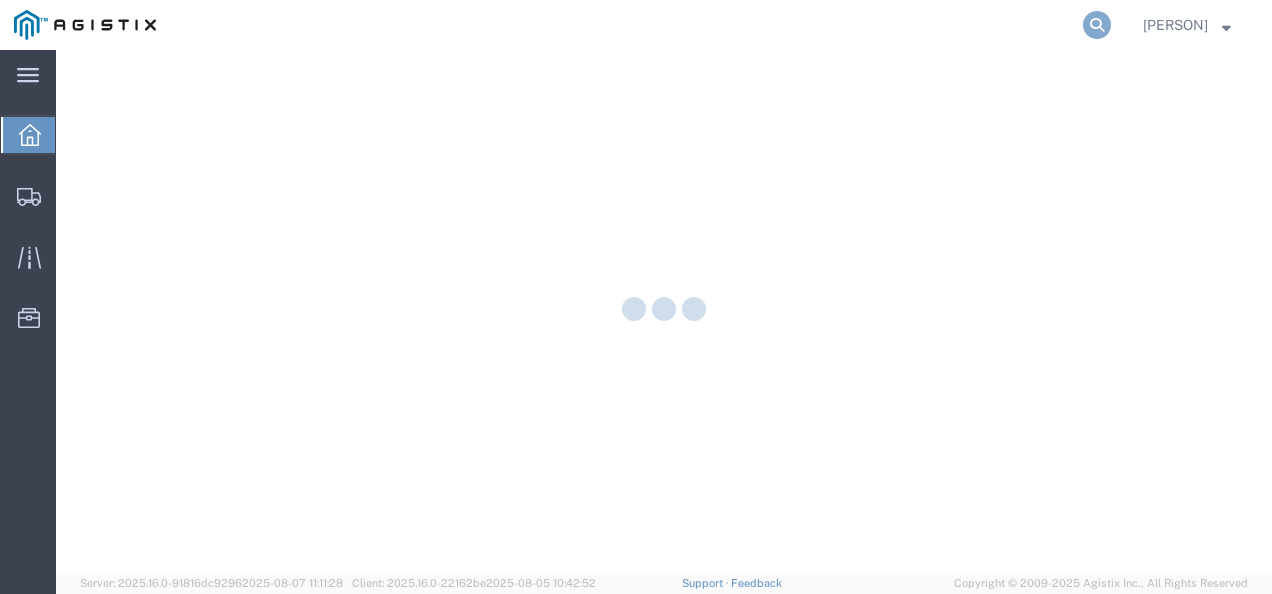 click 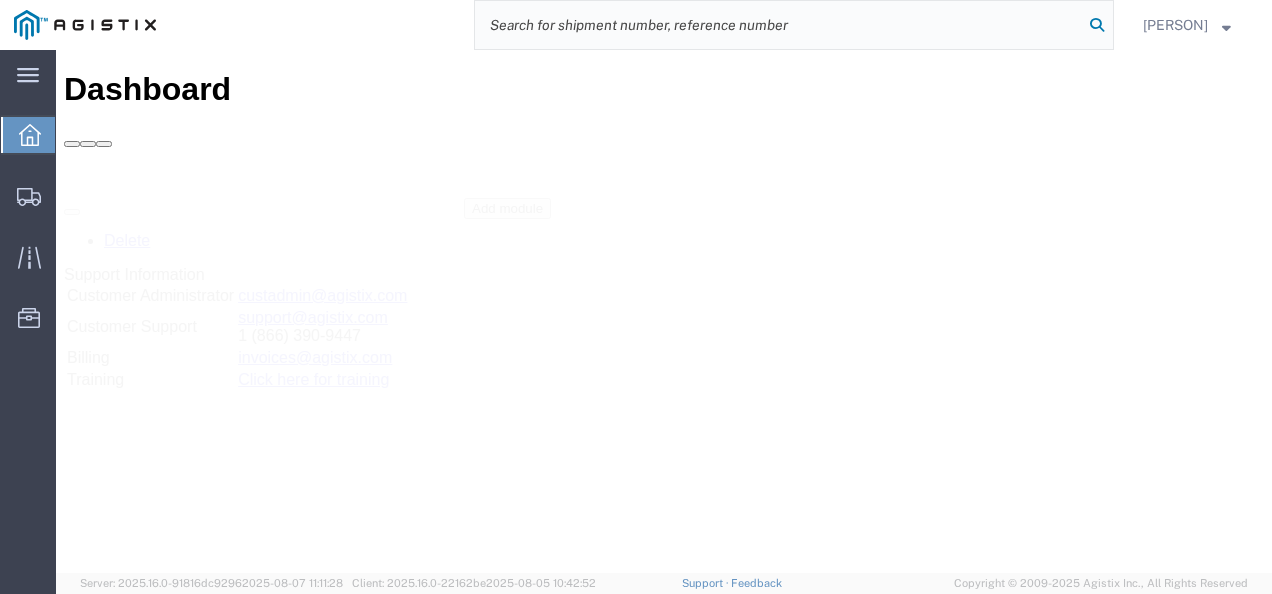 paste on "56361470" 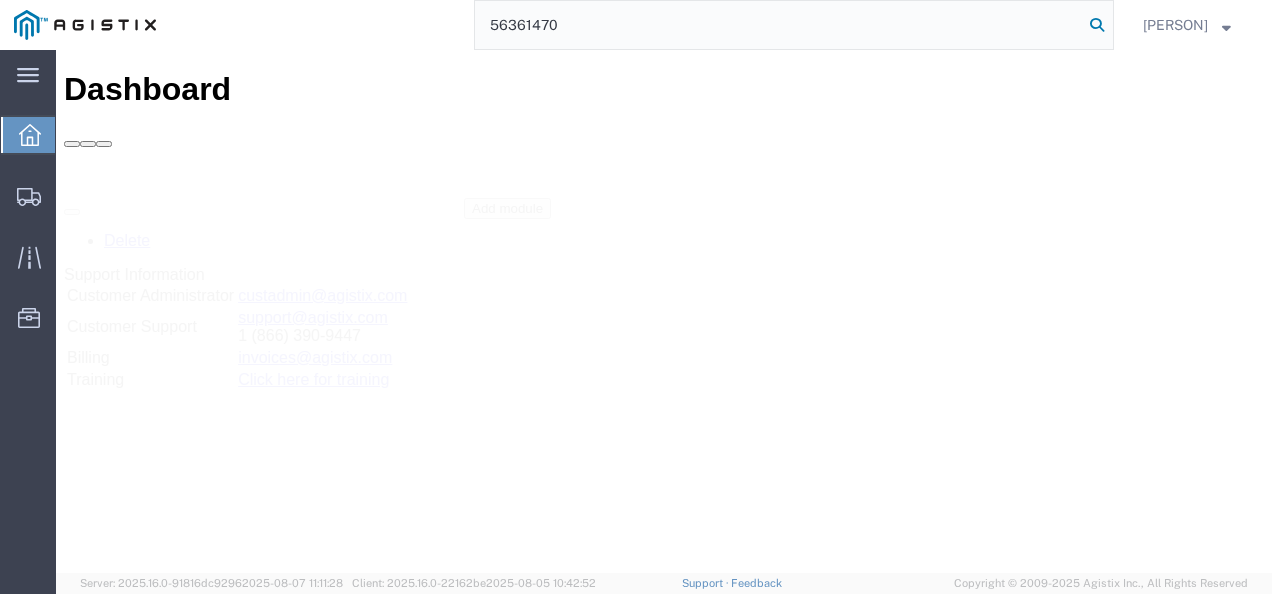 type on "56361470" 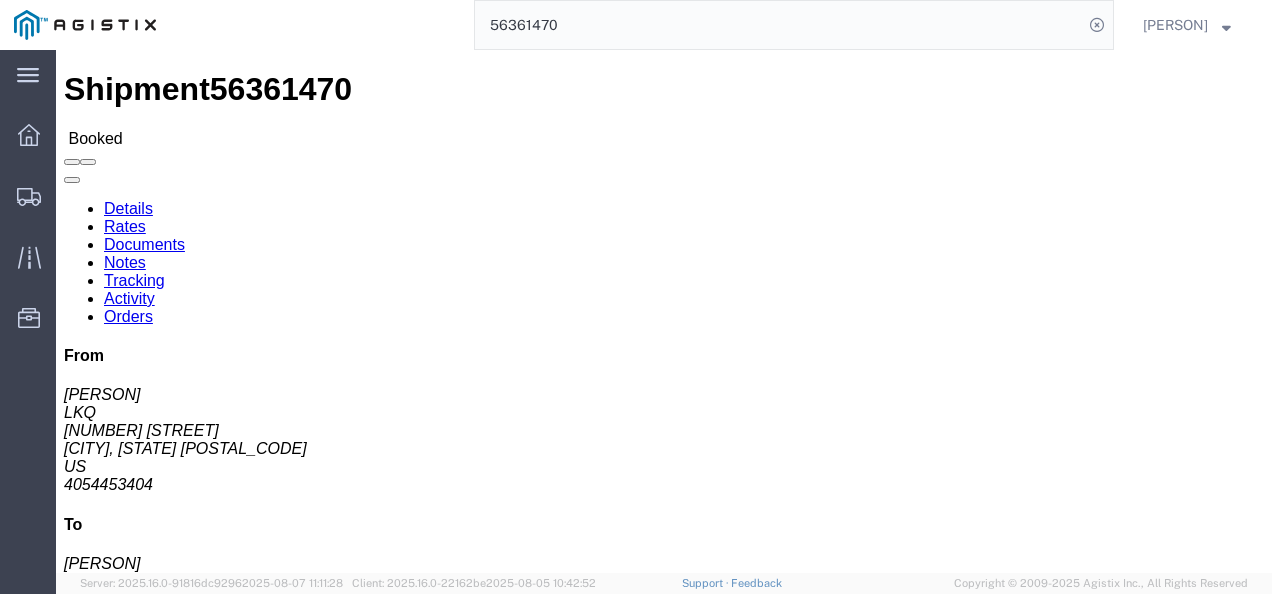 drag, startPoint x: 672, startPoint y: 339, endPoint x: 650, endPoint y: 385, distance: 50.990196 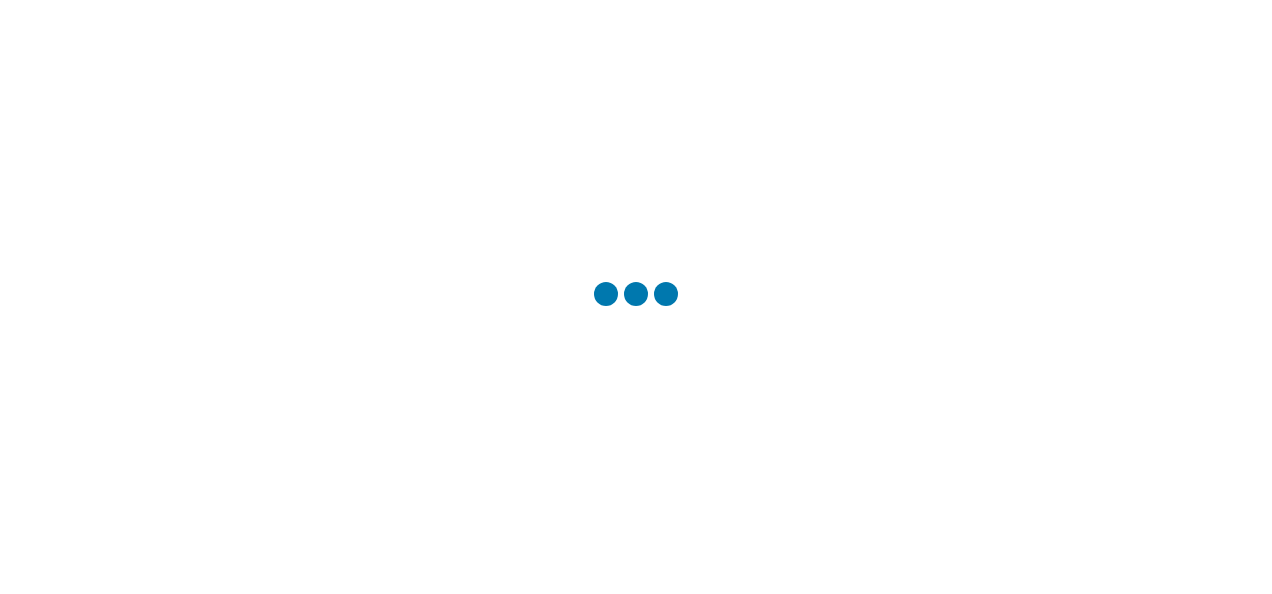 scroll, scrollTop: 0, scrollLeft: 0, axis: both 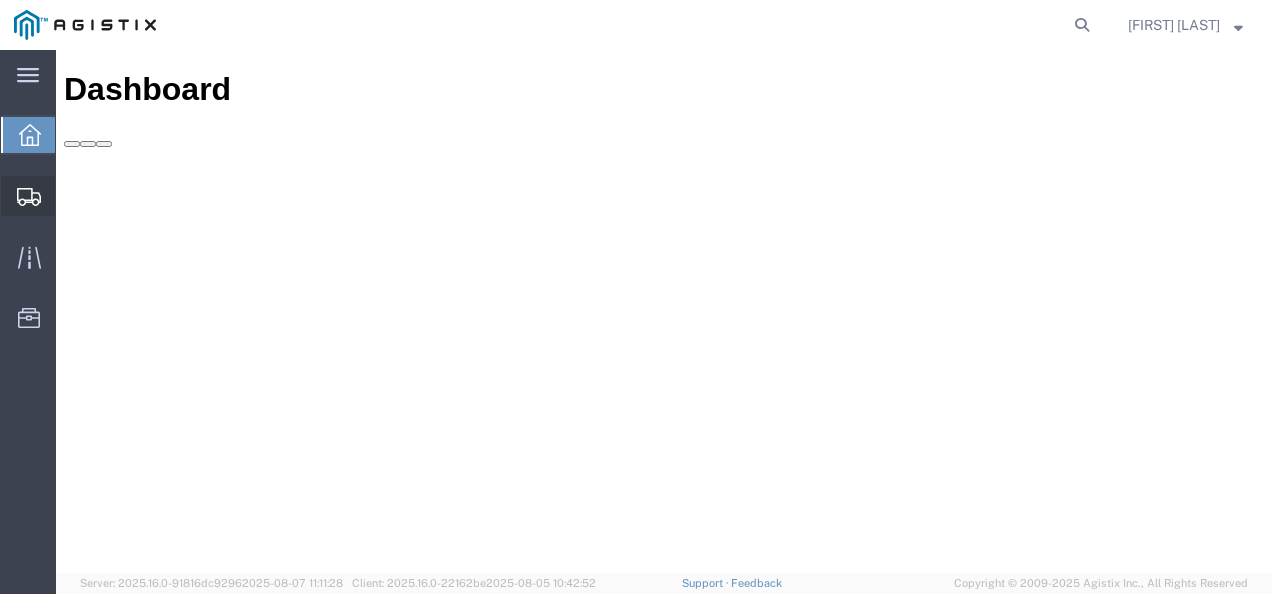 click on "Shipments" 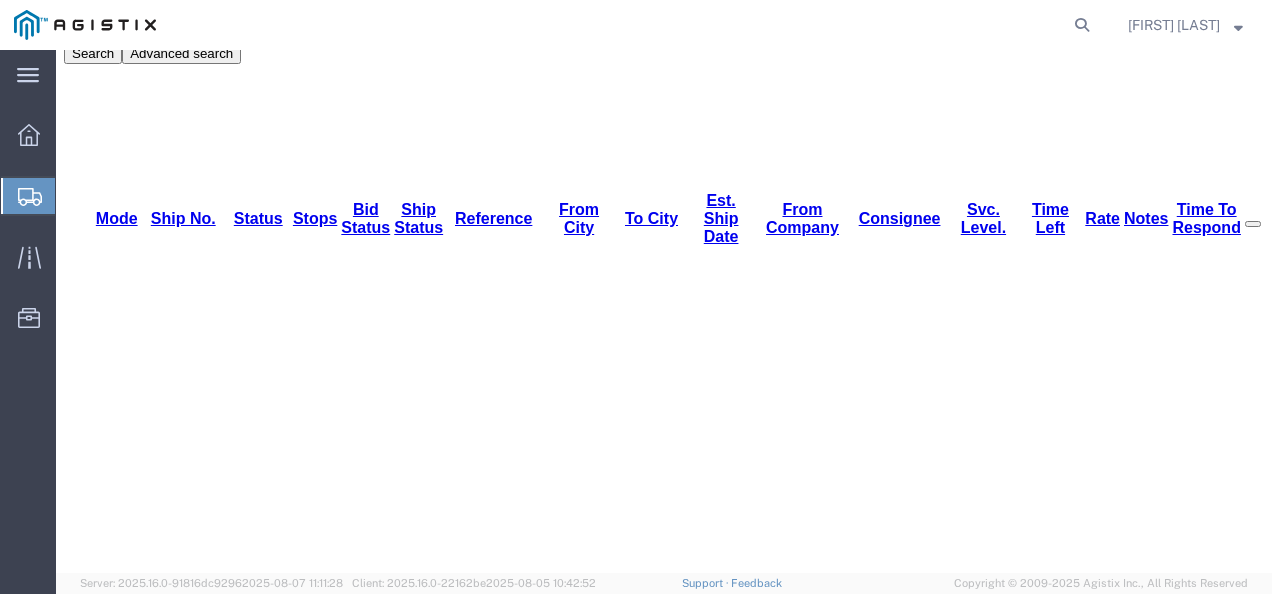scroll, scrollTop: 220, scrollLeft: 0, axis: vertical 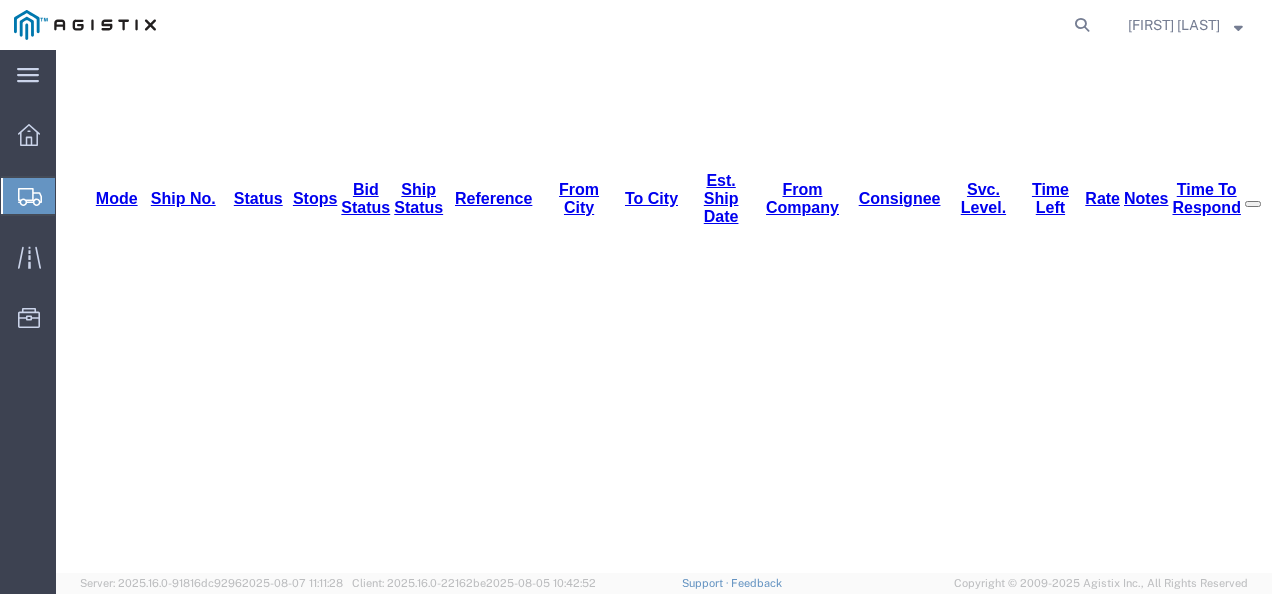 click on "56184390" at bounding box center (161, 4428) 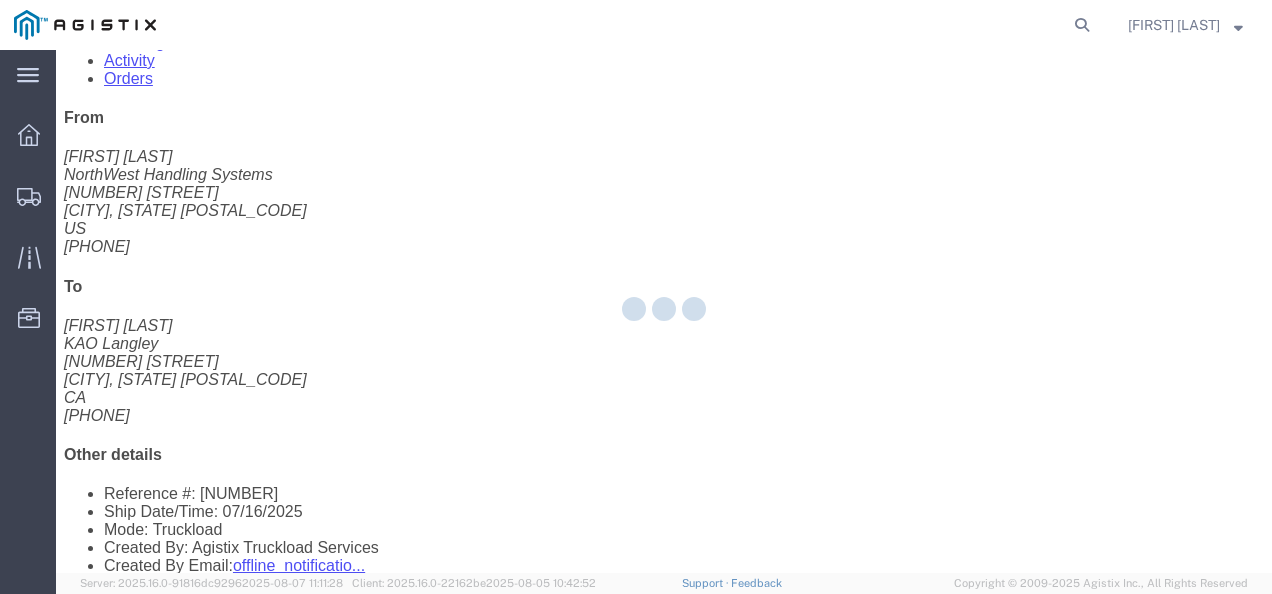 scroll, scrollTop: 0, scrollLeft: 0, axis: both 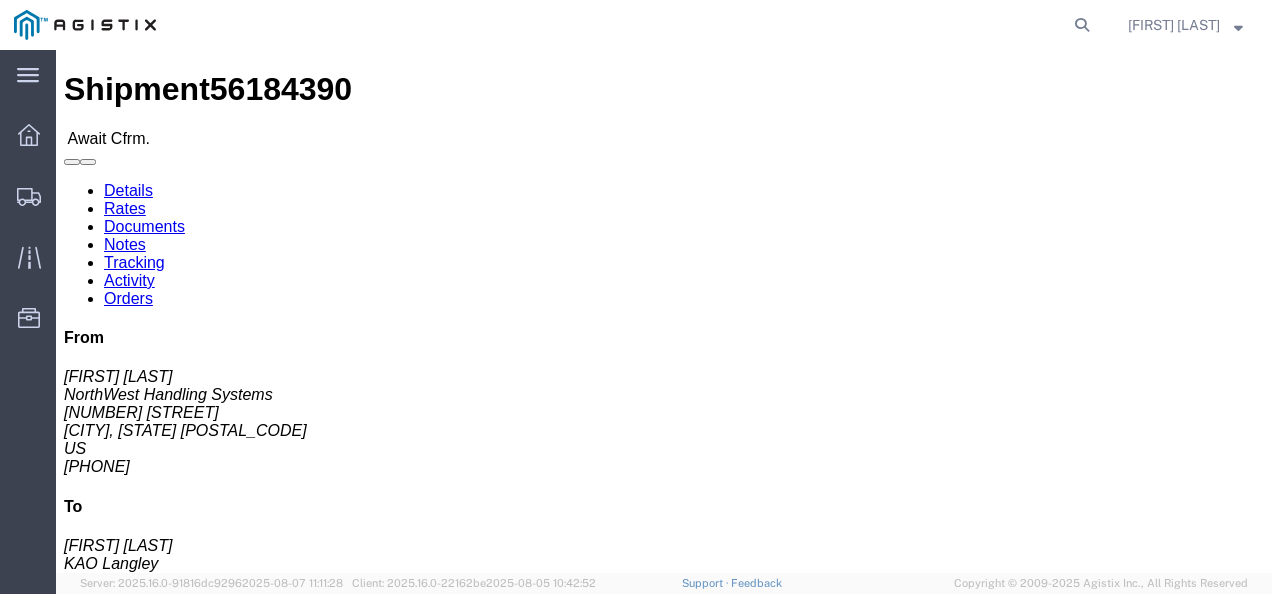 click on "Rates" 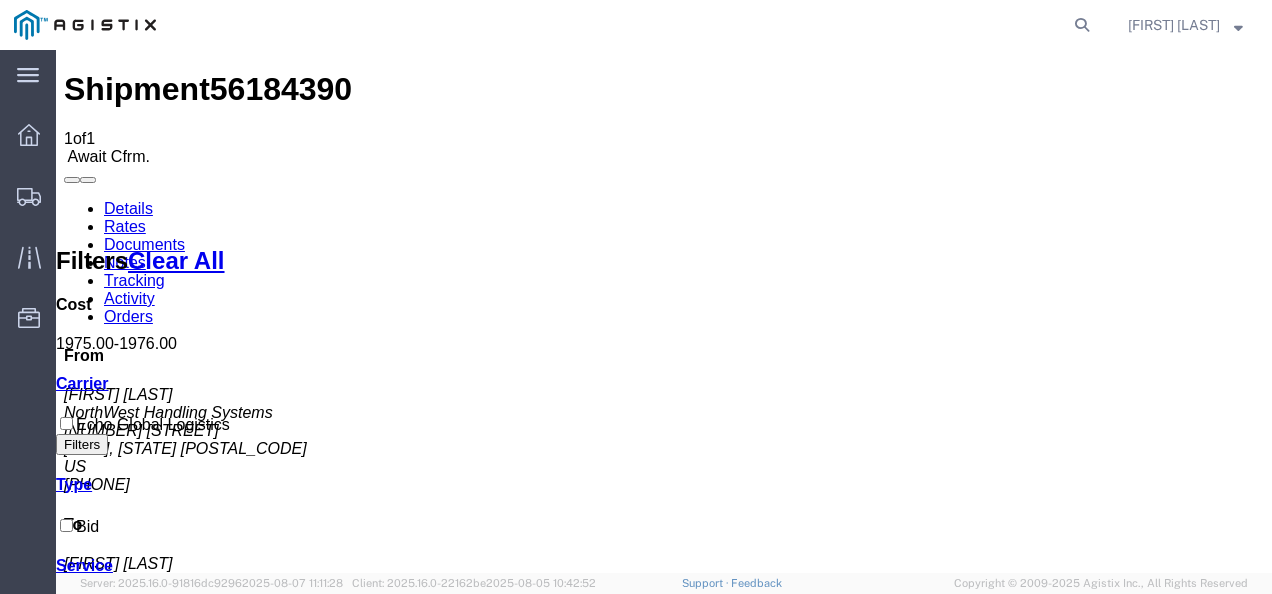 click on "Confirm" at bounding box center (839, 1381) 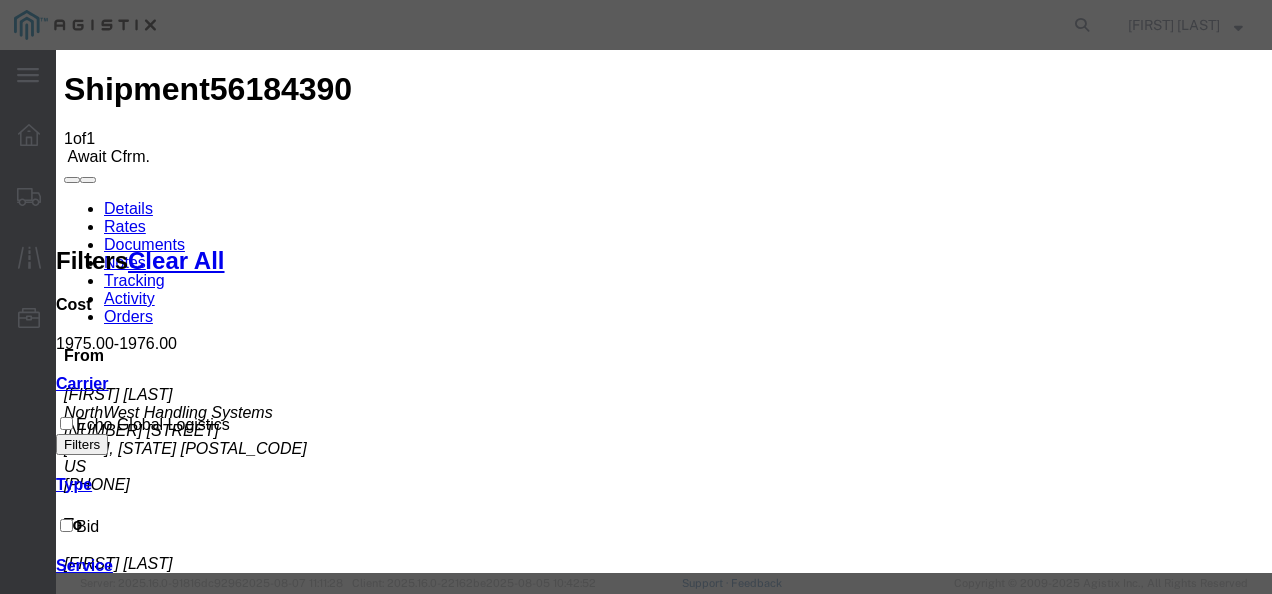 click at bounding box center (168, 3103) 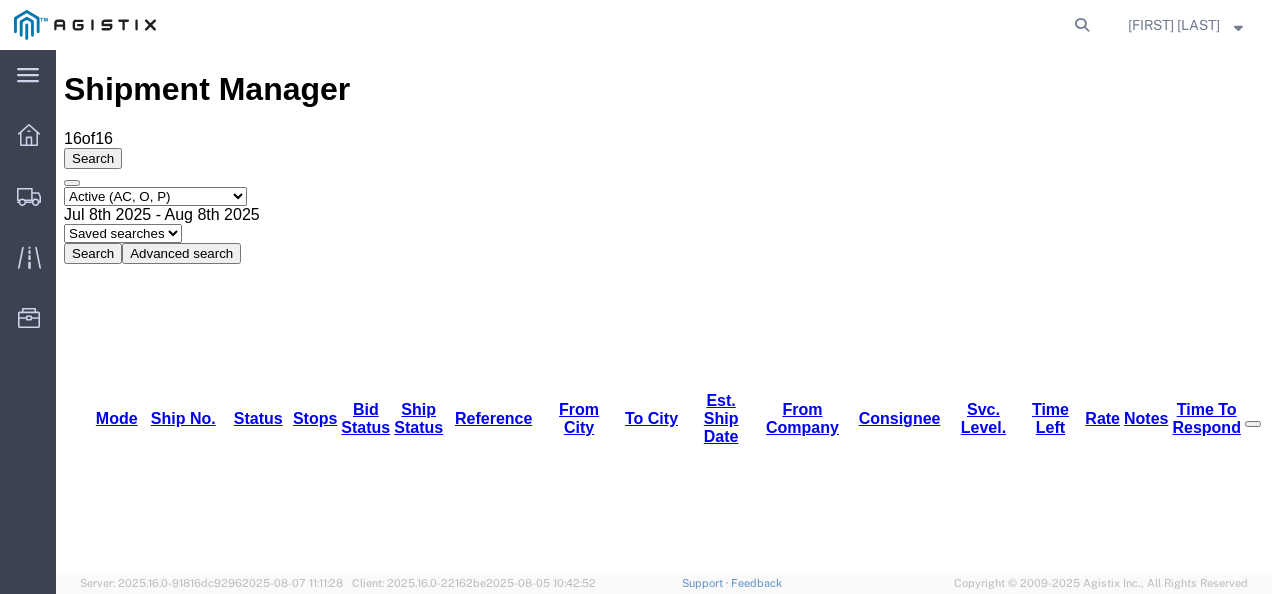 click on "56439777" at bounding box center (161, 1892) 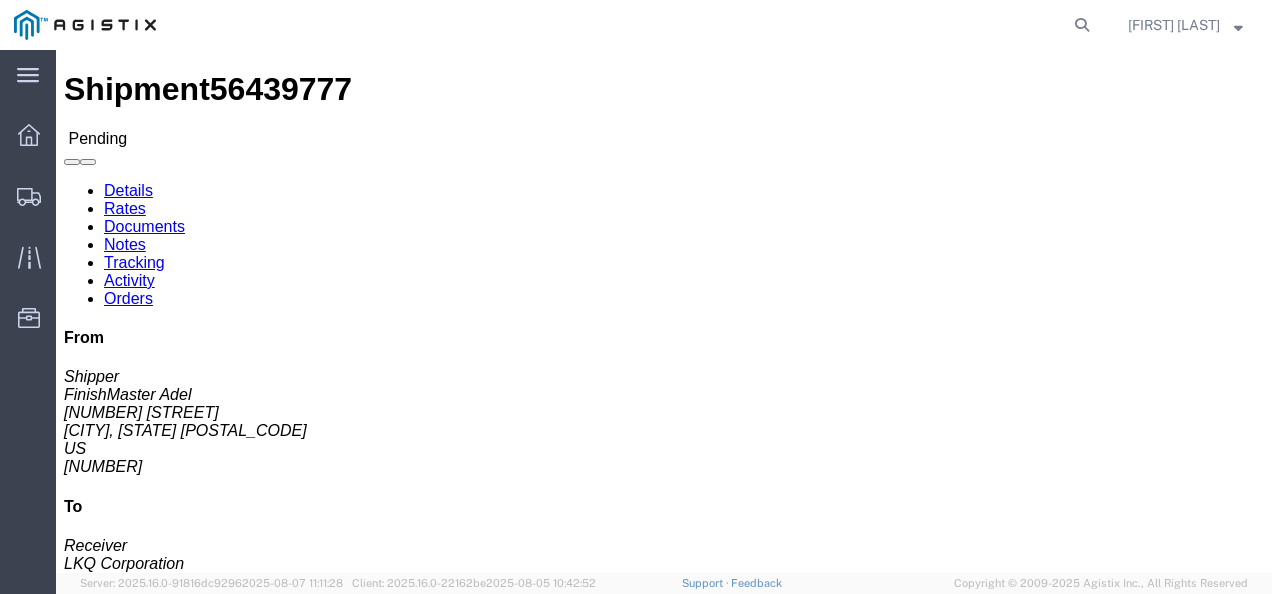 click on "Shipment Detail
Ship From FinishMaster Adel ([ROLE]) 3486 [NUMBER] [STREET] [CITY], [STATE] [POSTAL_CODE] United States
LKQ Corporation (Receiver) 3086 [NUMBER] [STREET] [CITY], [STATE] United States [NUMBER]
Pickup & Delivery Dates
[DATE]  [TIME]
-
[DATE] [TIME] Edit Date and Time
Pickup Date:
Pickup Start Date Pickup Start Time Pickup Open Date and Time [DATE] [TIME] Pickup Close Date Pickup Close Time
Pickup Close Date and Time
[DATE] [TIME]
Delivery by Date
Delivery Start Date Delivery Start Time
Deliver Open Date and Time
Deliver Close Date Deliver Close Time
Deliver Close Date and Time
Notify carrier of changes
Cancel
Save
Open Time [TIME] Cancel Apply   Close Time [TIME] Cancel Apply   Open Time [TIME] Cancel Apply     1" 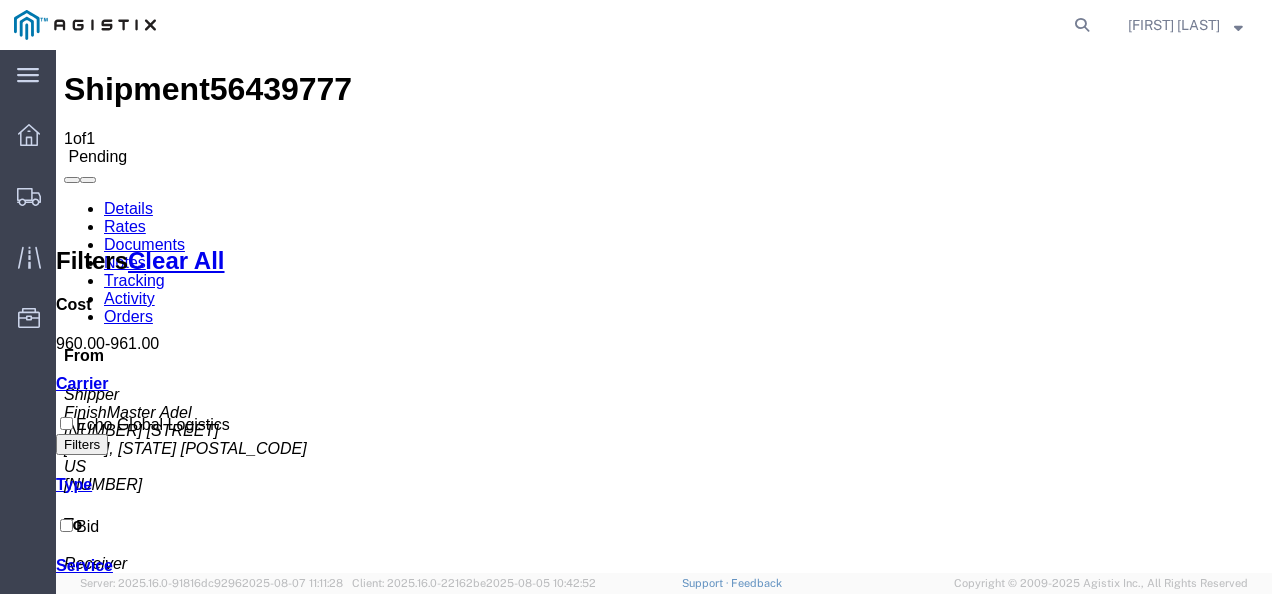 click on "Details" at bounding box center [128, 208] 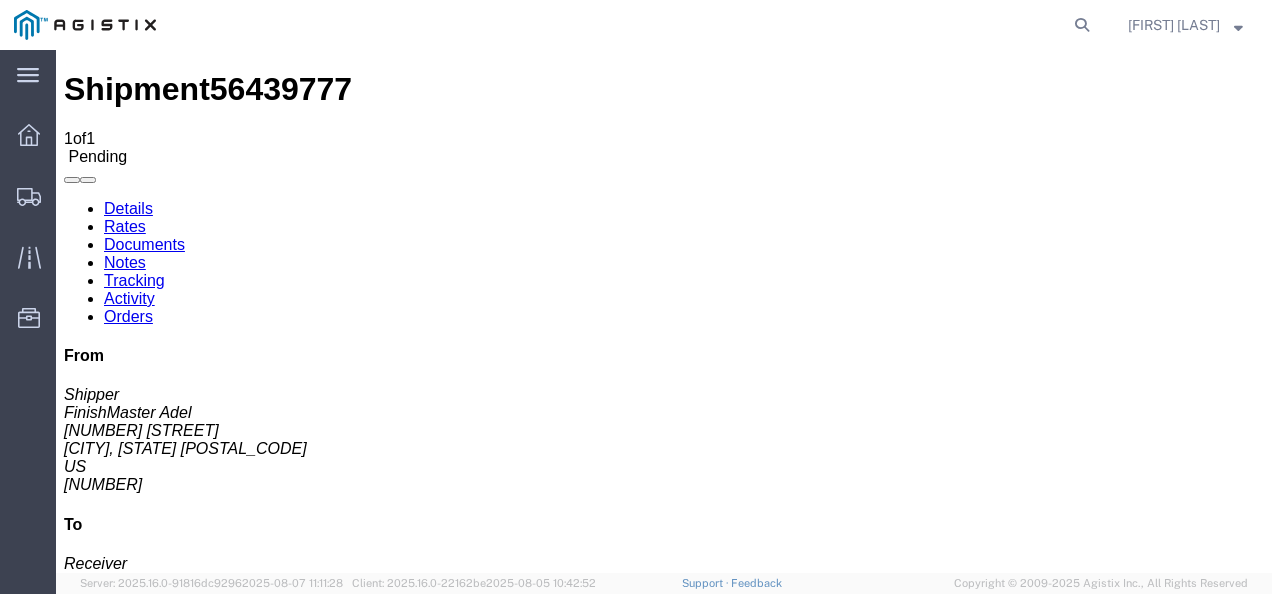 click on "Enter / Modify Bid" 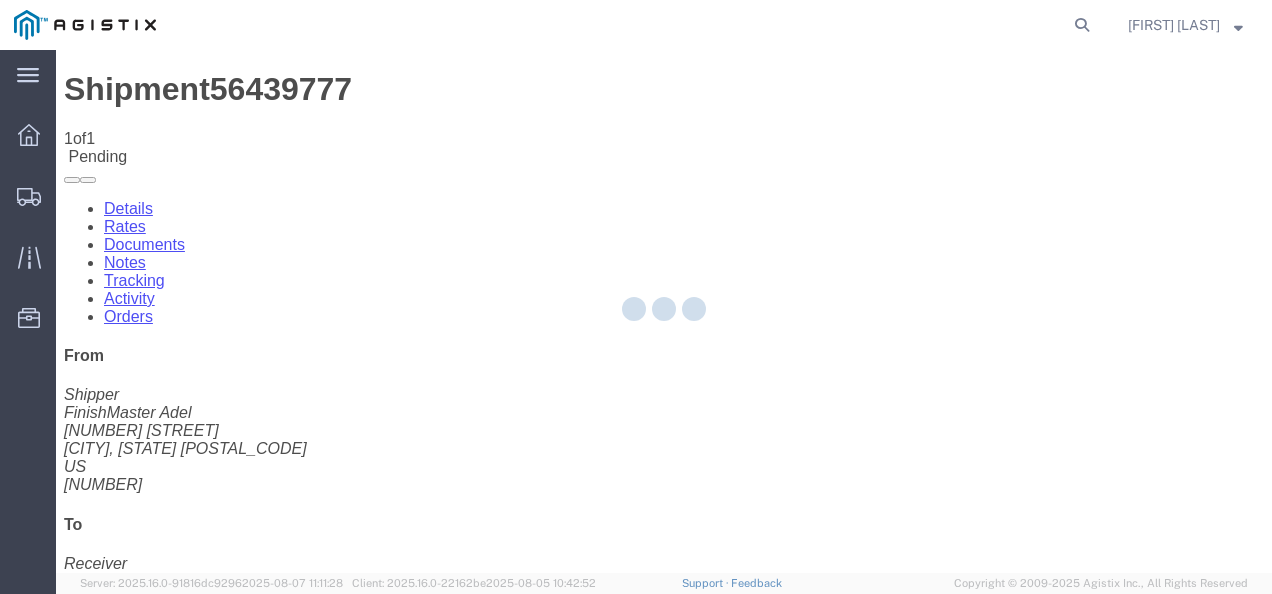 select on "4622" 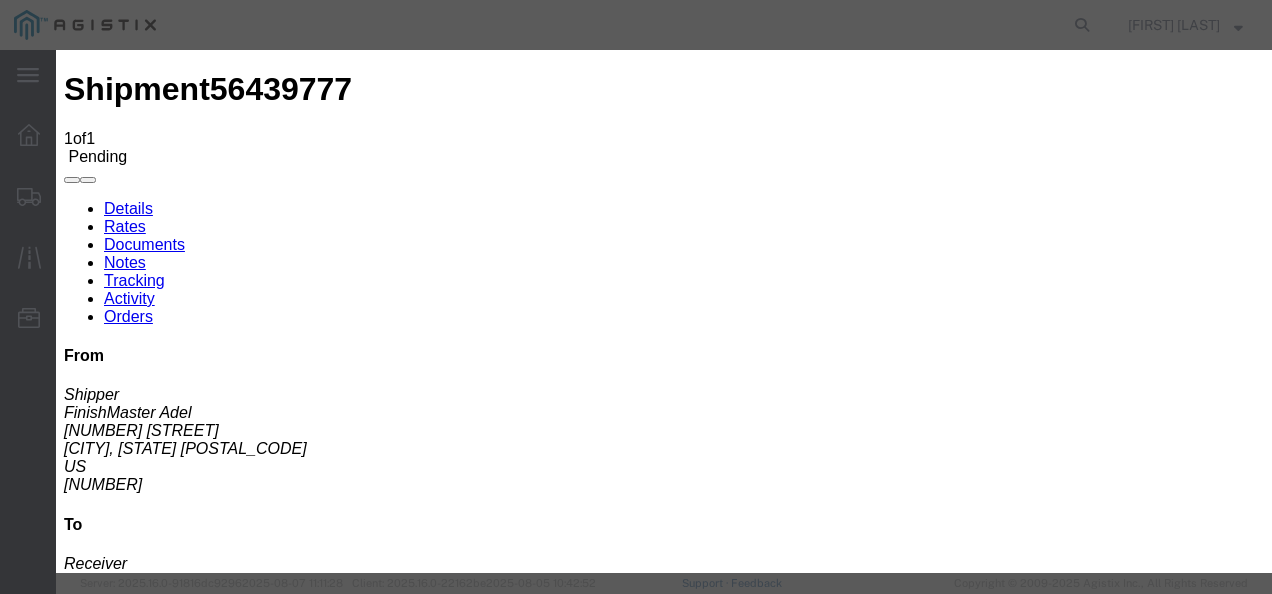click on "ks_ga -
Echo Global Logistics -
TL Standard 3 - 5 Day" 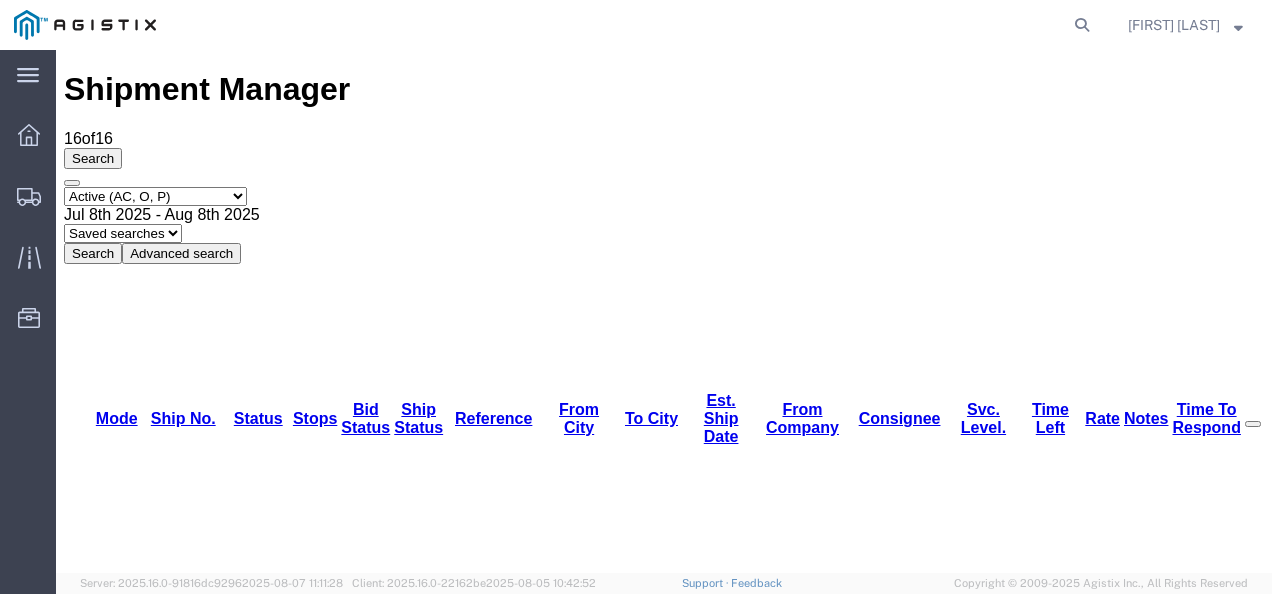 click on "56439760" at bounding box center [161, 2104] 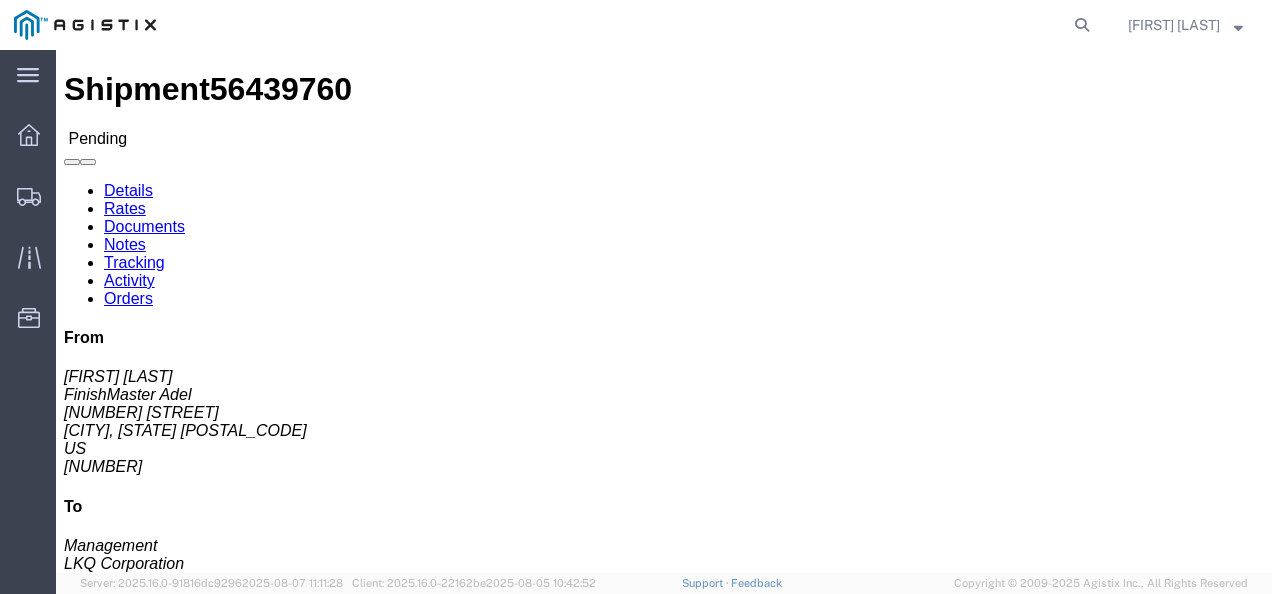 click on "Routing & Vehicle Information" 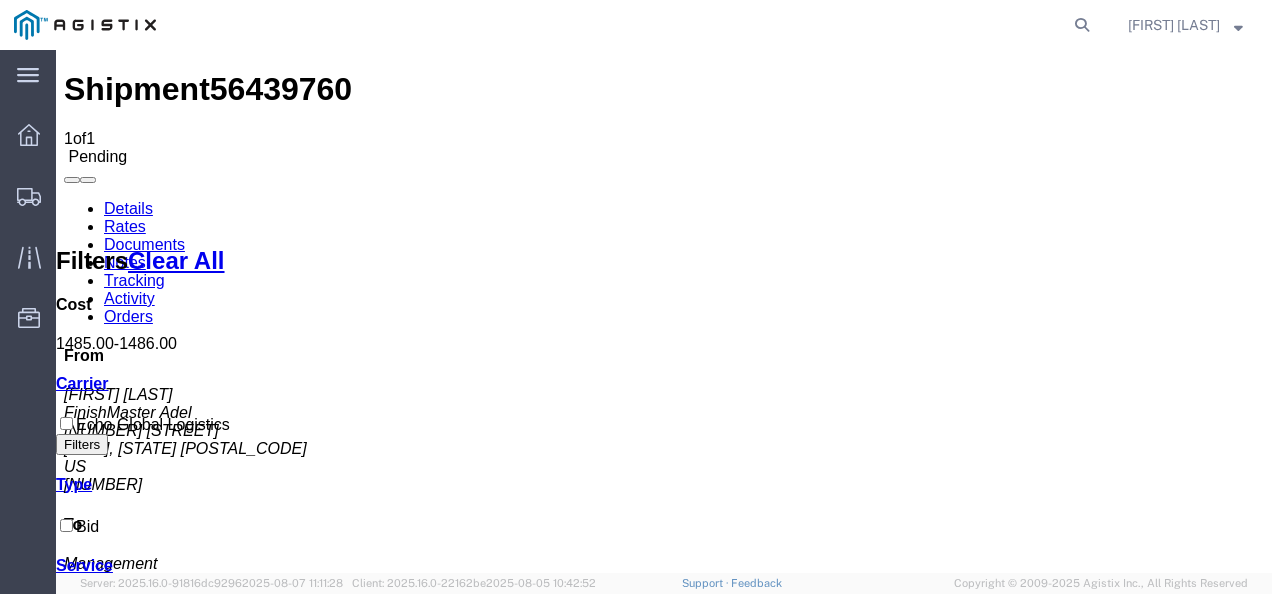 click on "Details" at bounding box center (128, 208) 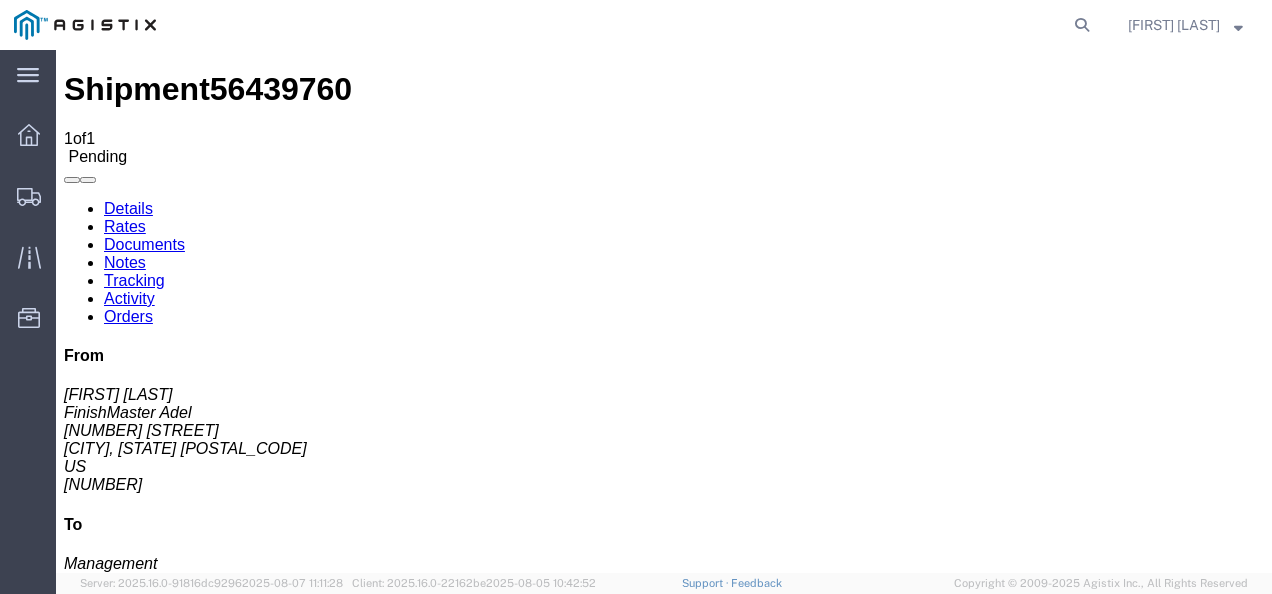 click on "Enter / Modify Bid" 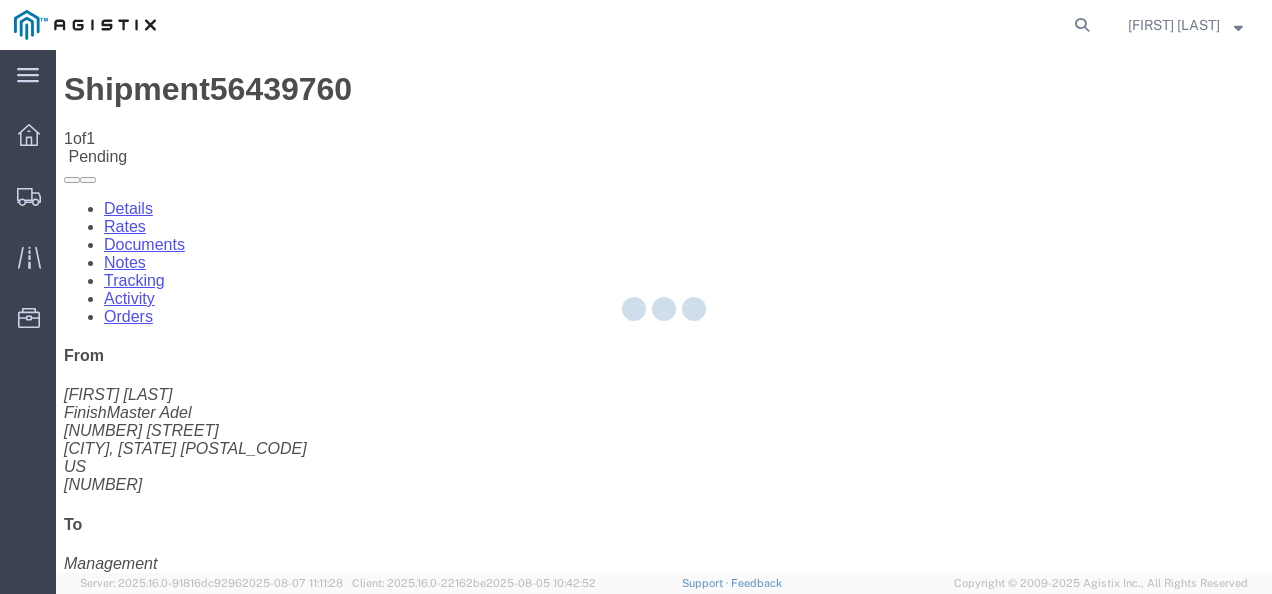 select on "4622" 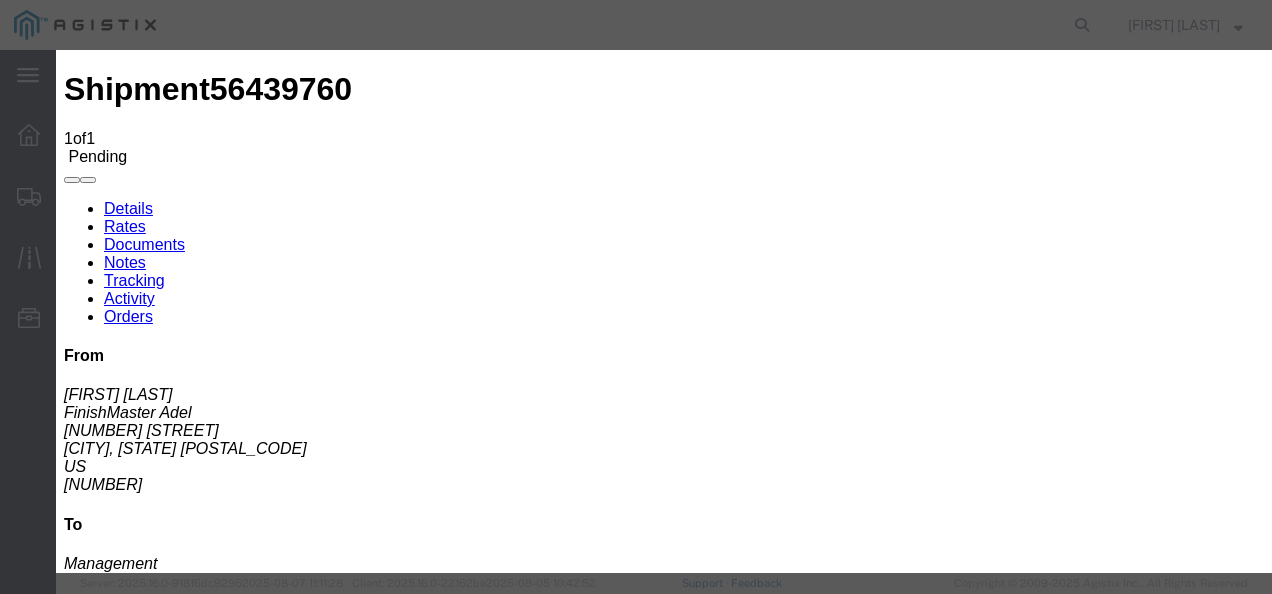 click on "ks_ga -
Echo Global Logistics -
TL Standard 3 - 5 Day" 